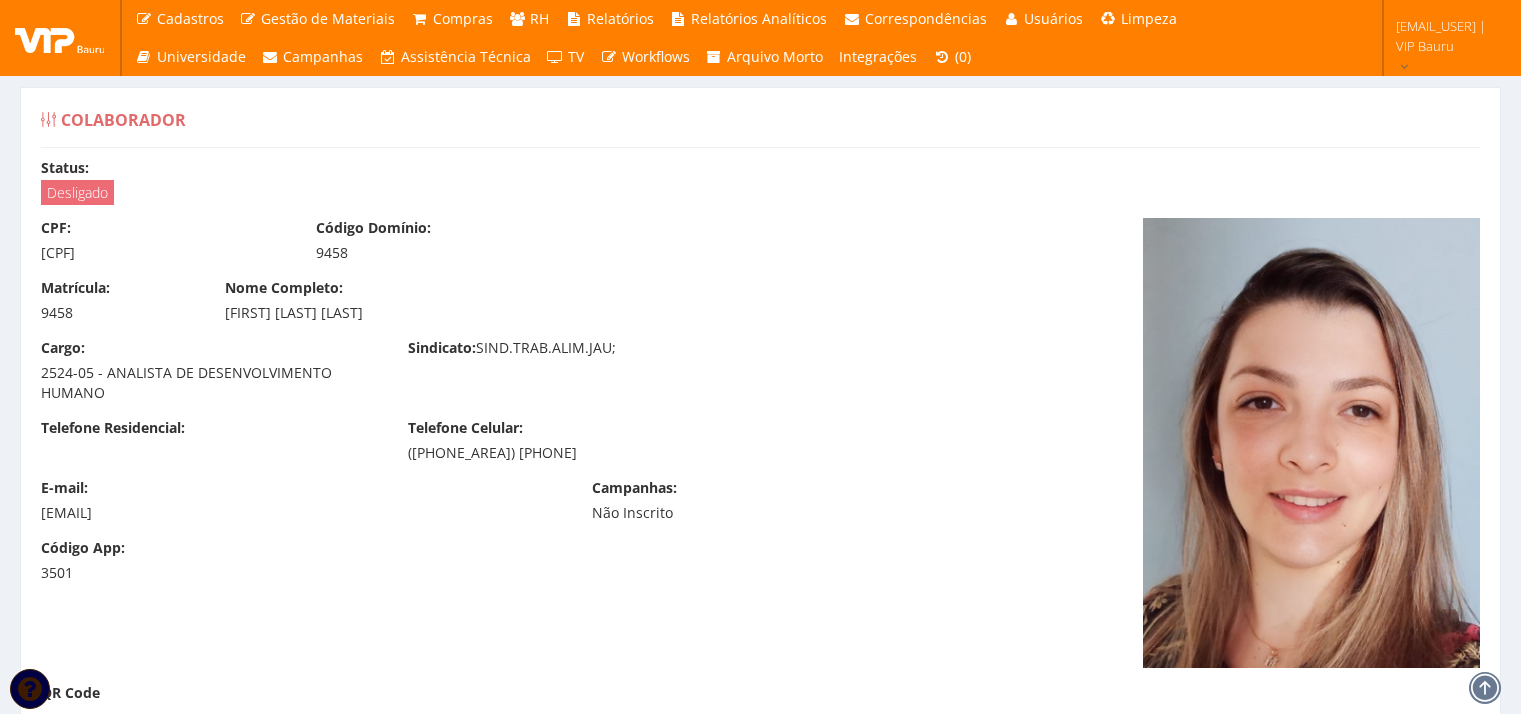 scroll, scrollTop: 15412, scrollLeft: 0, axis: vertical 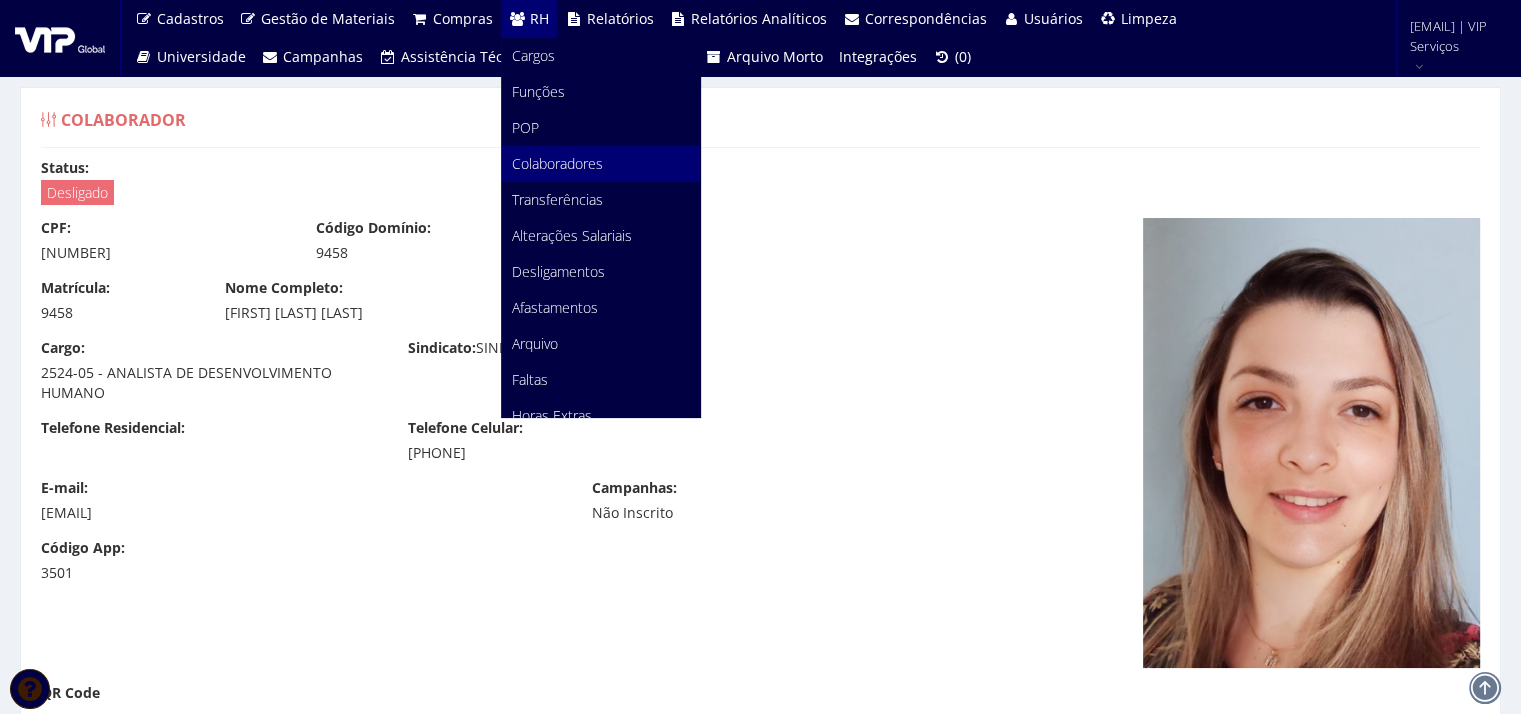 click on "Colaboradores" at bounding box center (557, 163) 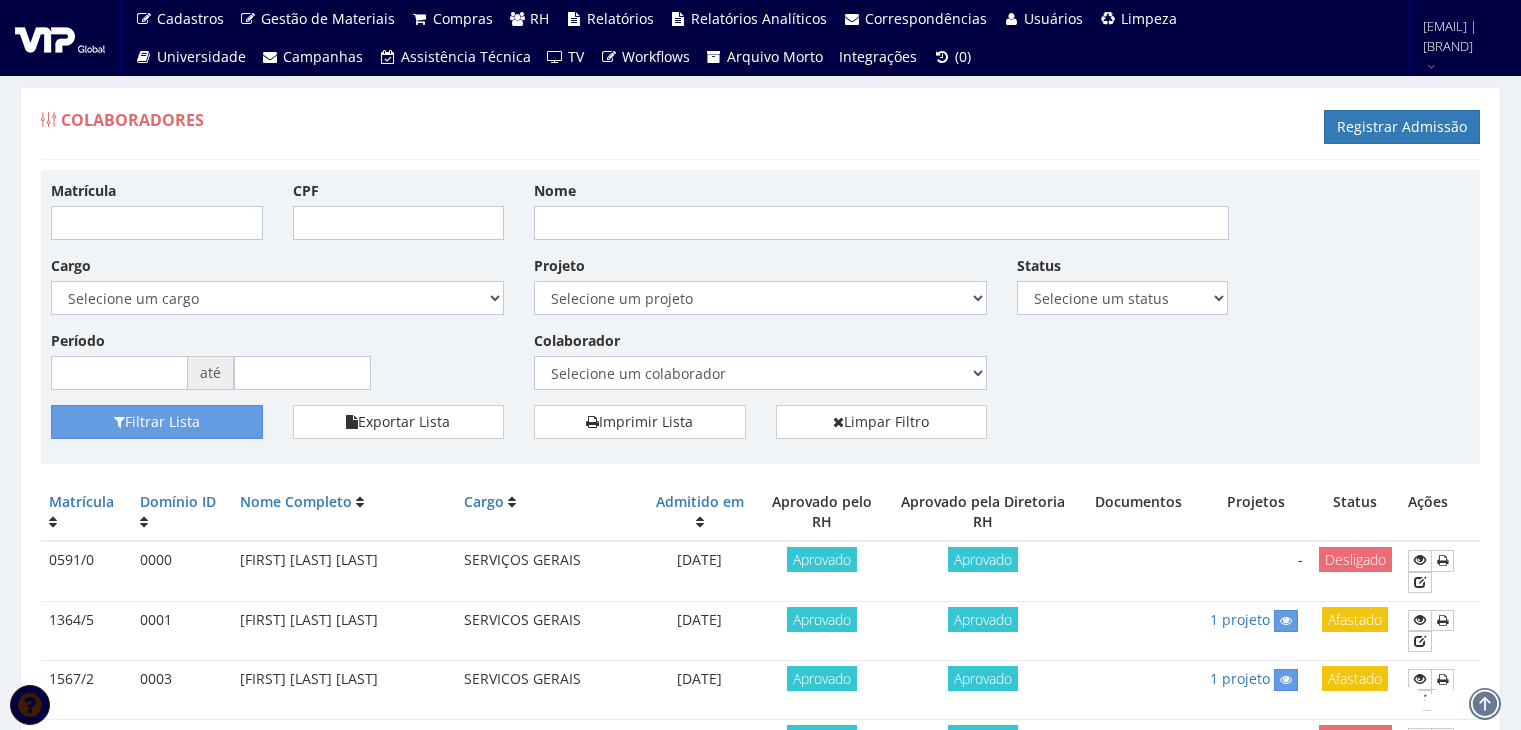 scroll, scrollTop: 0, scrollLeft: 0, axis: both 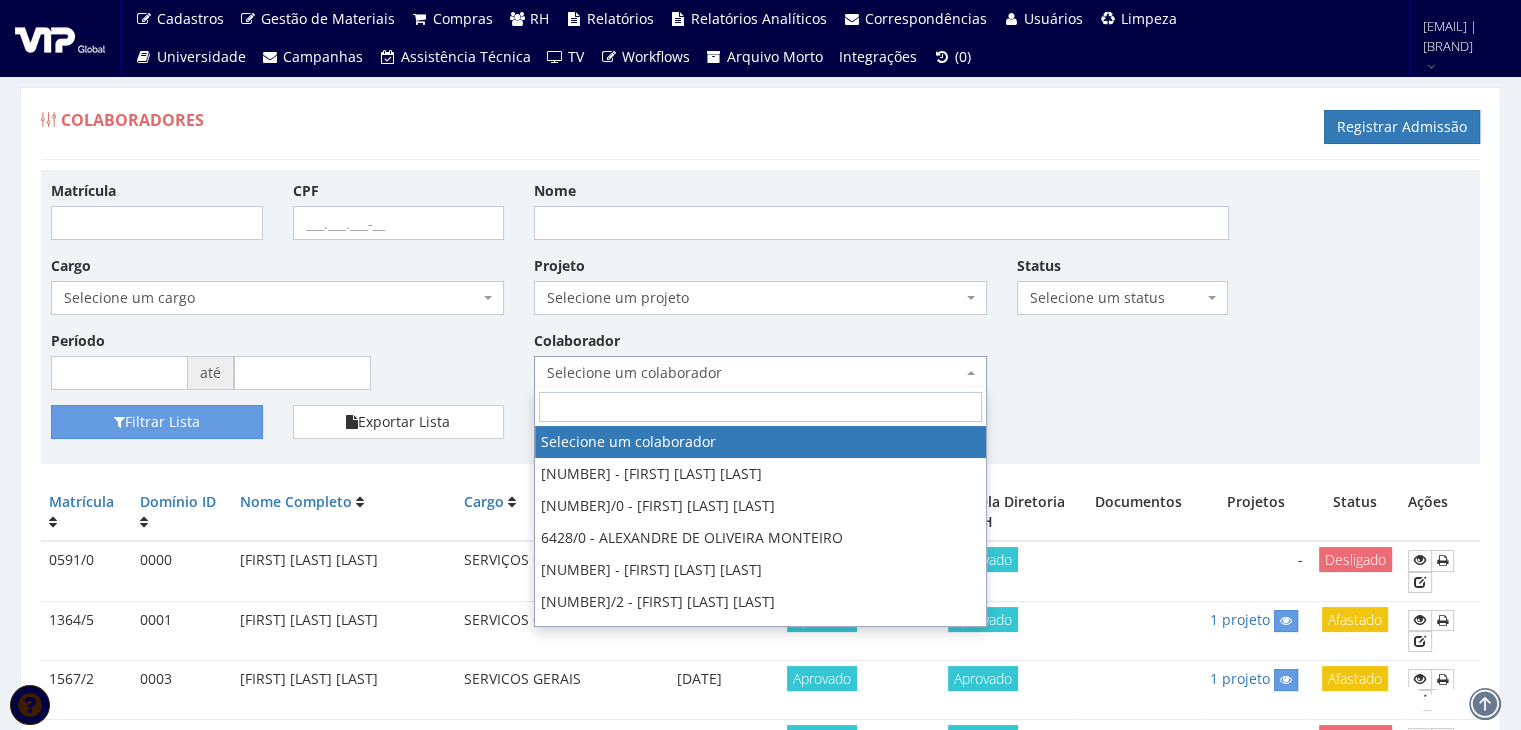 click on "Selecione um colaborador" at bounding box center [754, 373] 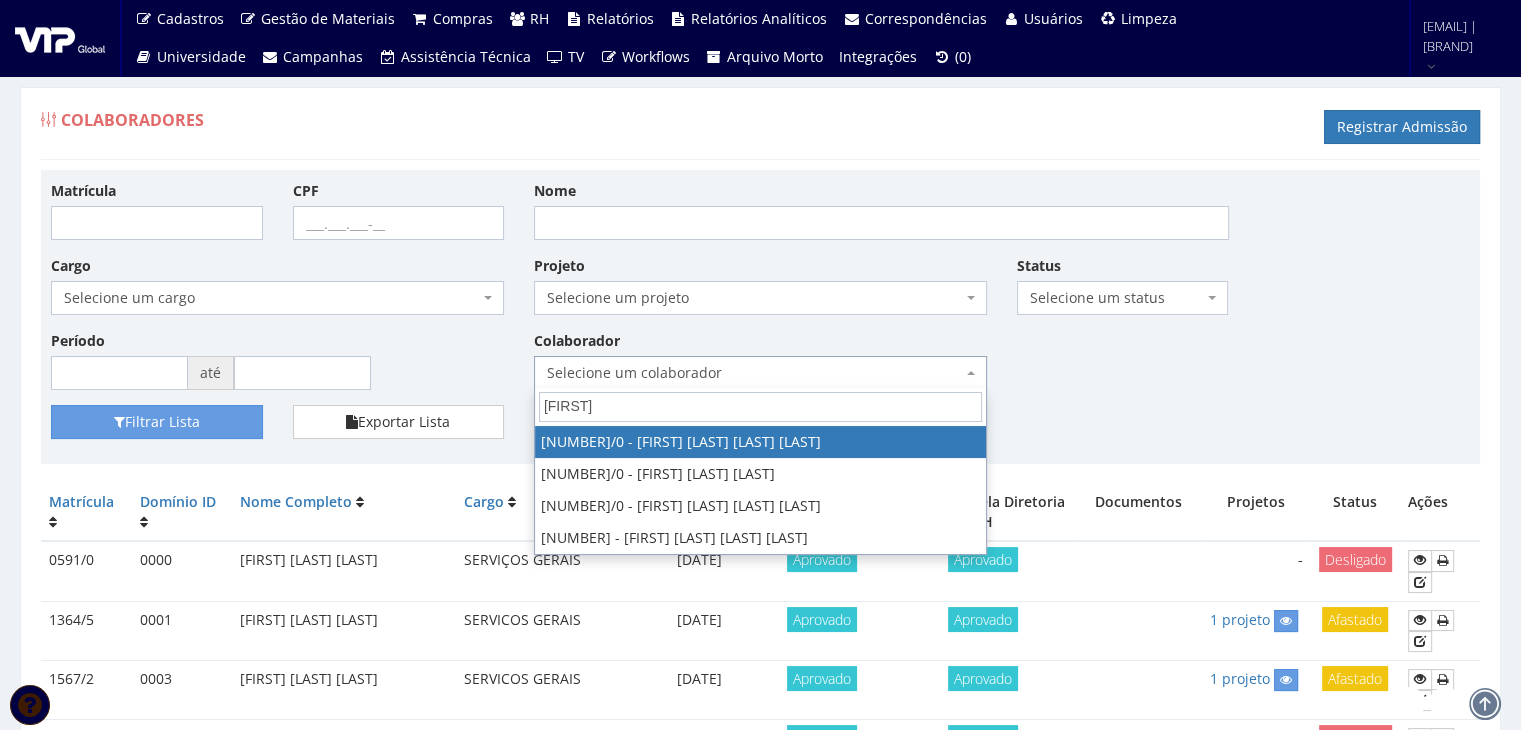 type on "antoni" 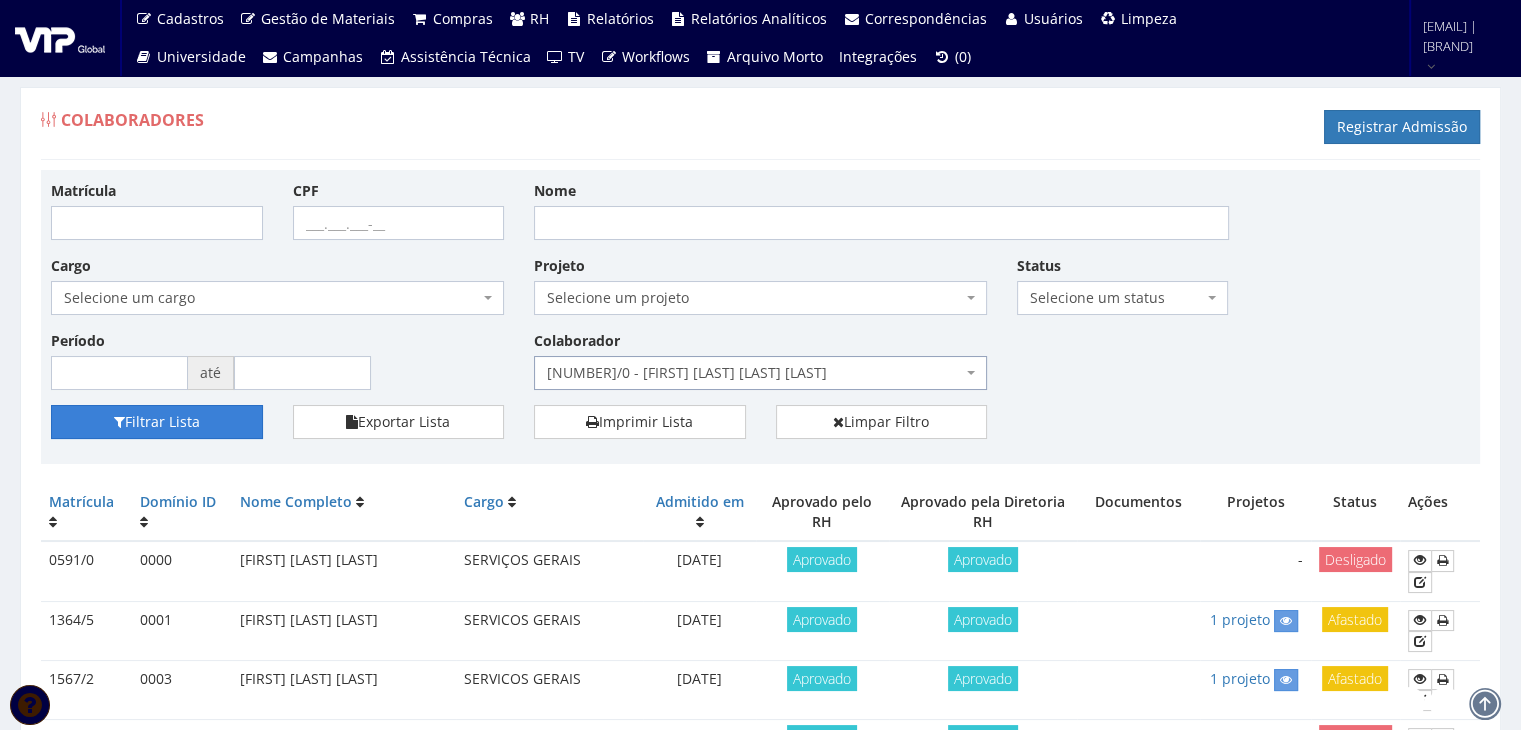 click on "Filtrar Lista" at bounding box center [157, 422] 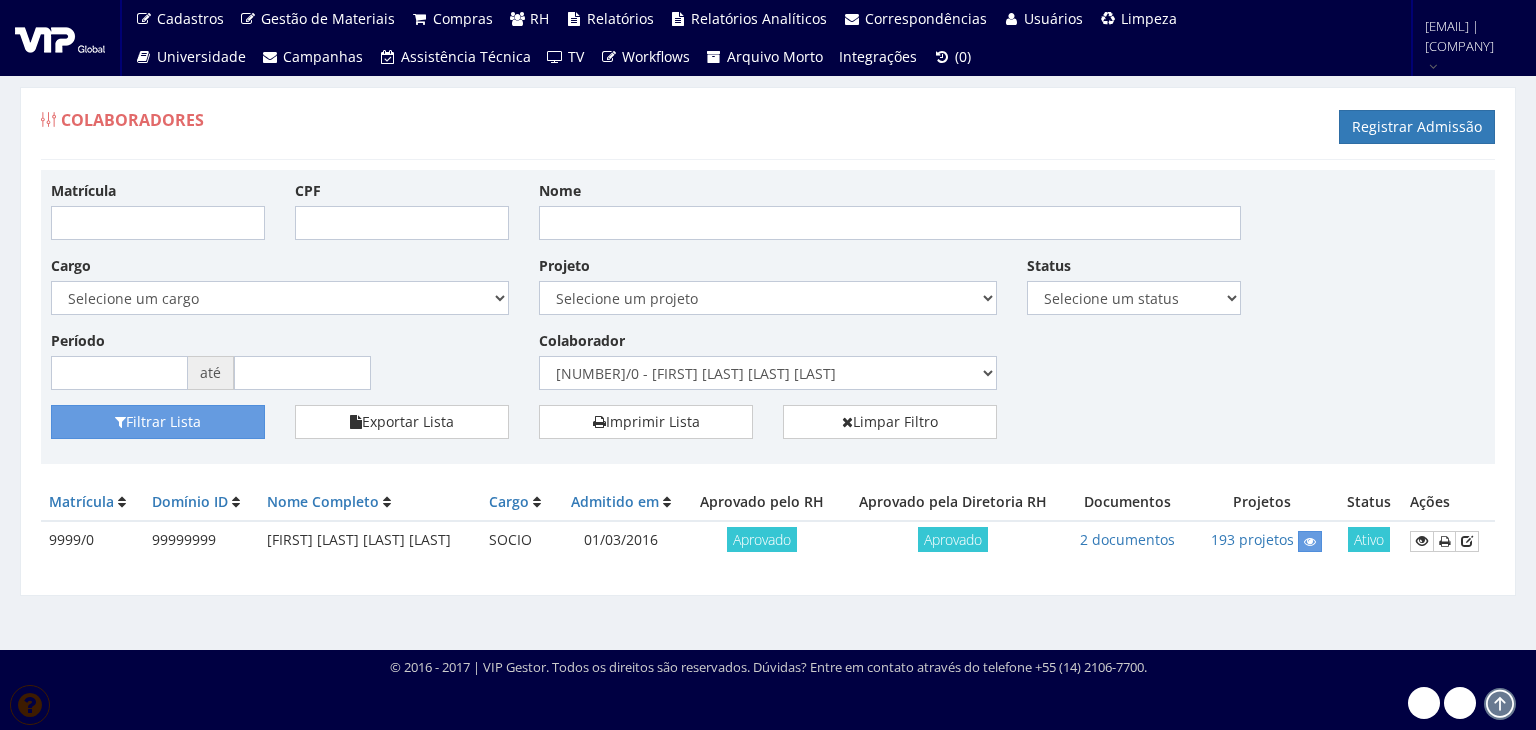scroll, scrollTop: 0, scrollLeft: 0, axis: both 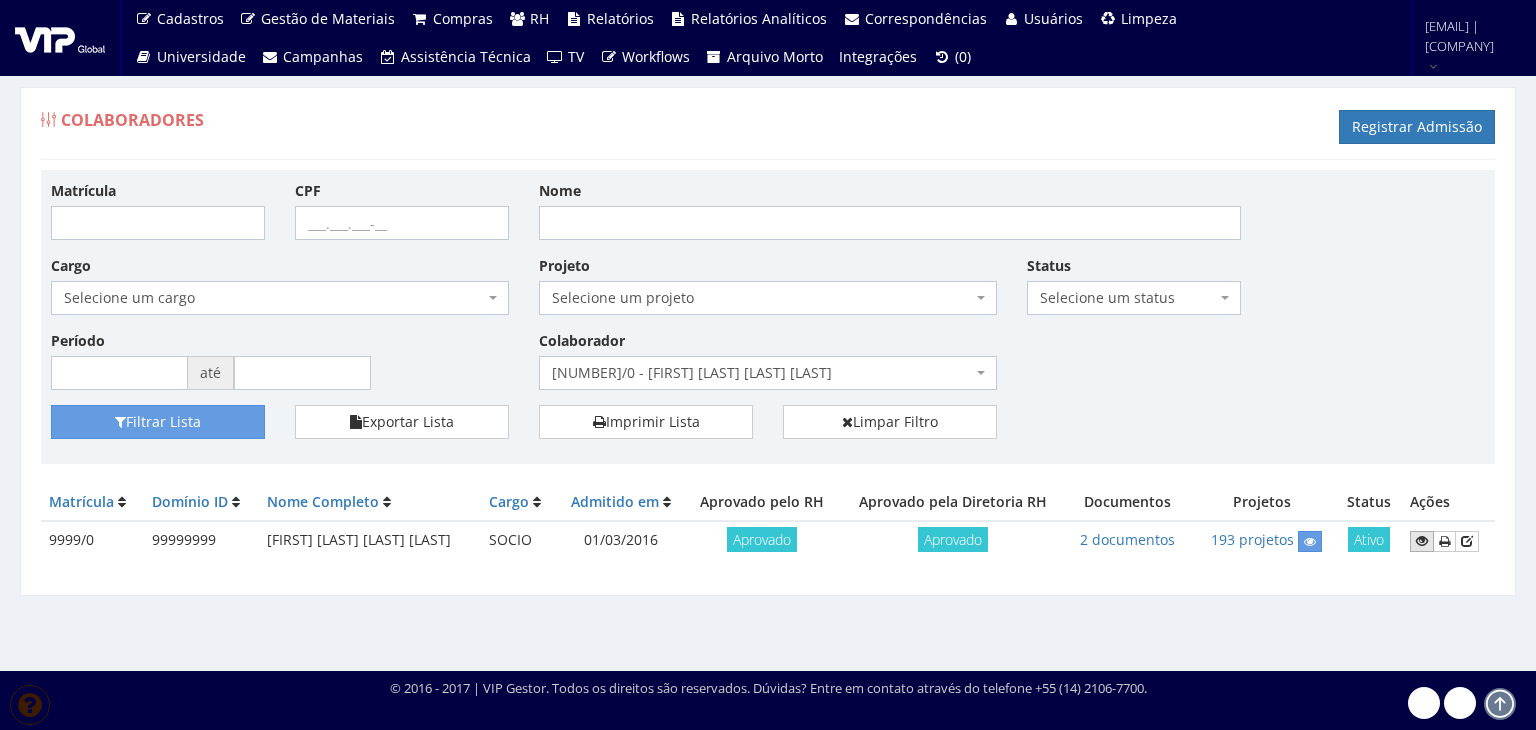 click at bounding box center (1422, 541) 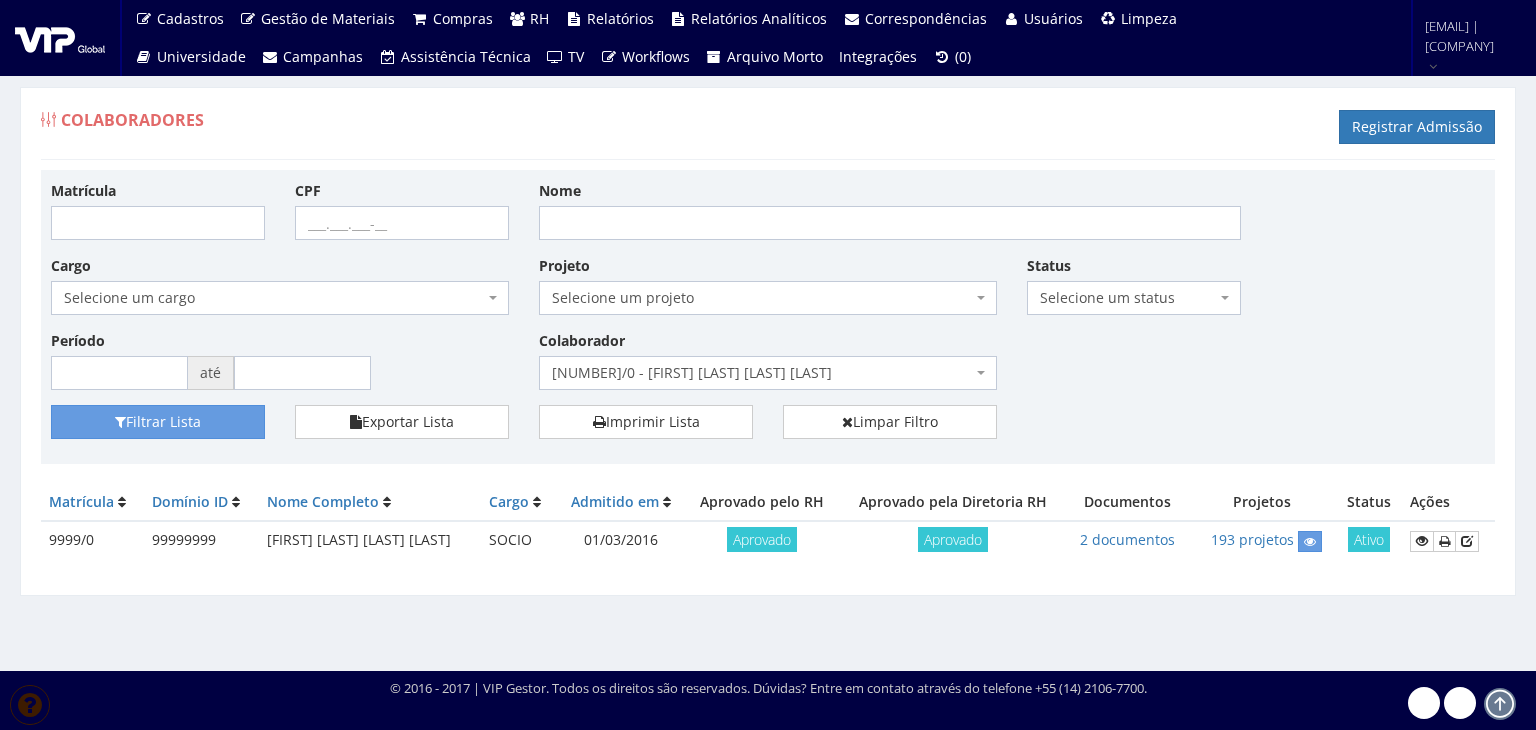 click at bounding box center [60, 38] 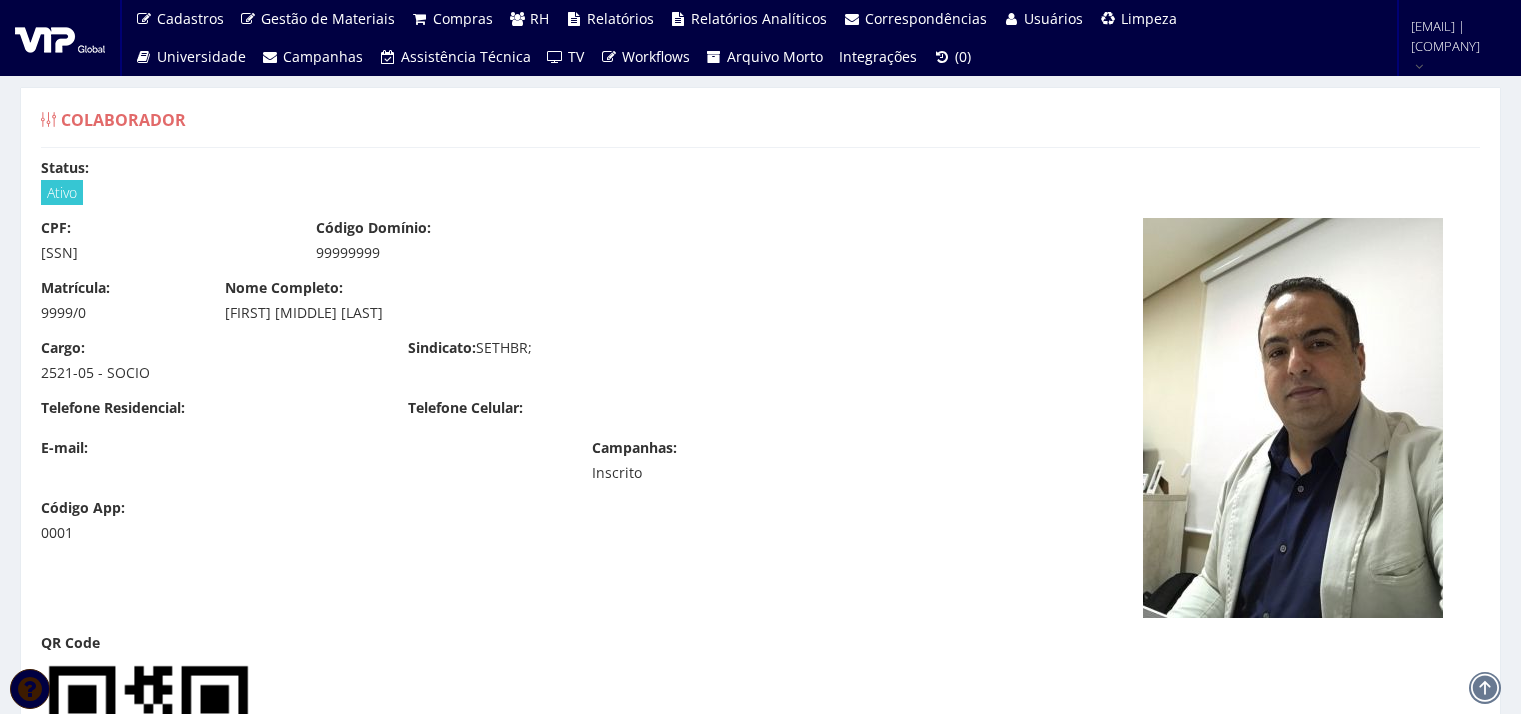 scroll, scrollTop: 0, scrollLeft: 0, axis: both 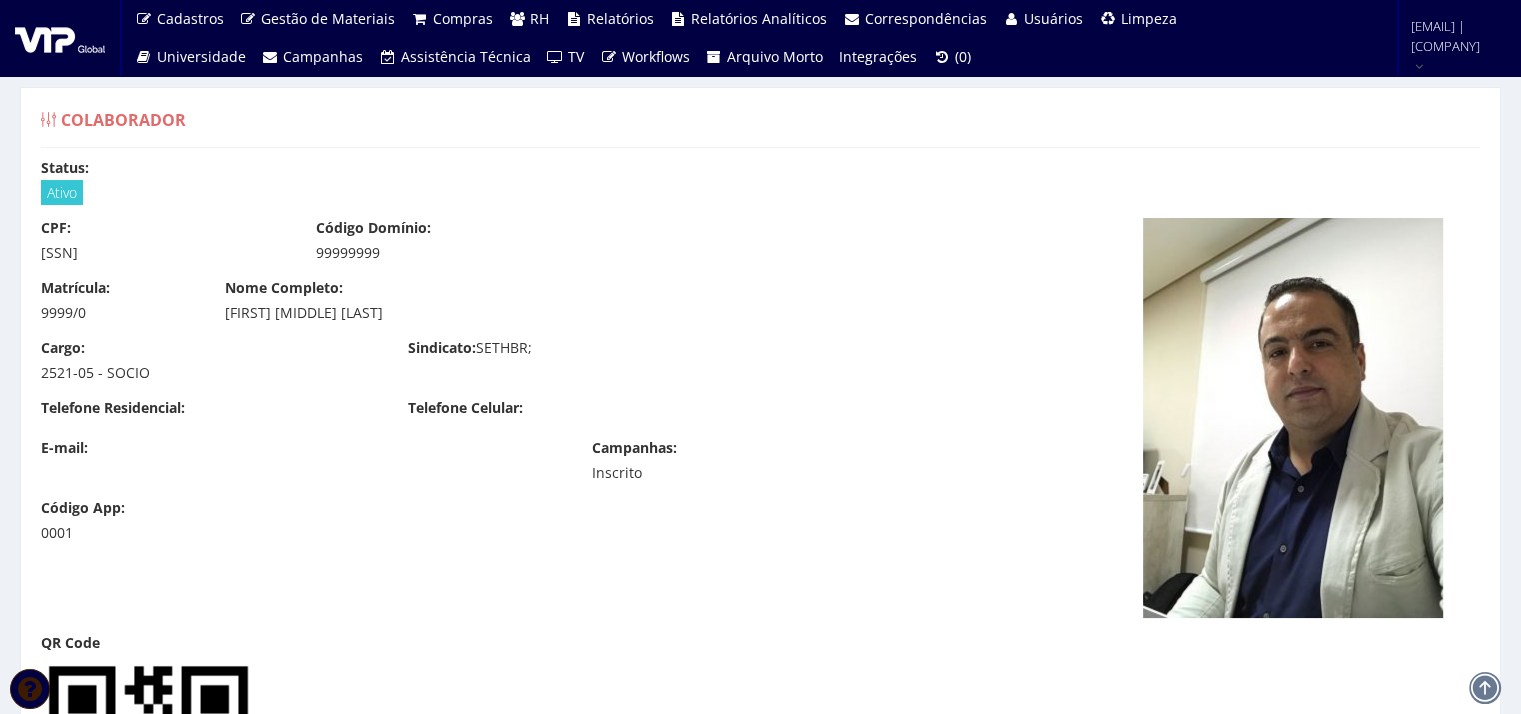 drag, startPoint x: 40, startPoint y: 250, endPoint x: 150, endPoint y: 256, distance: 110.16351 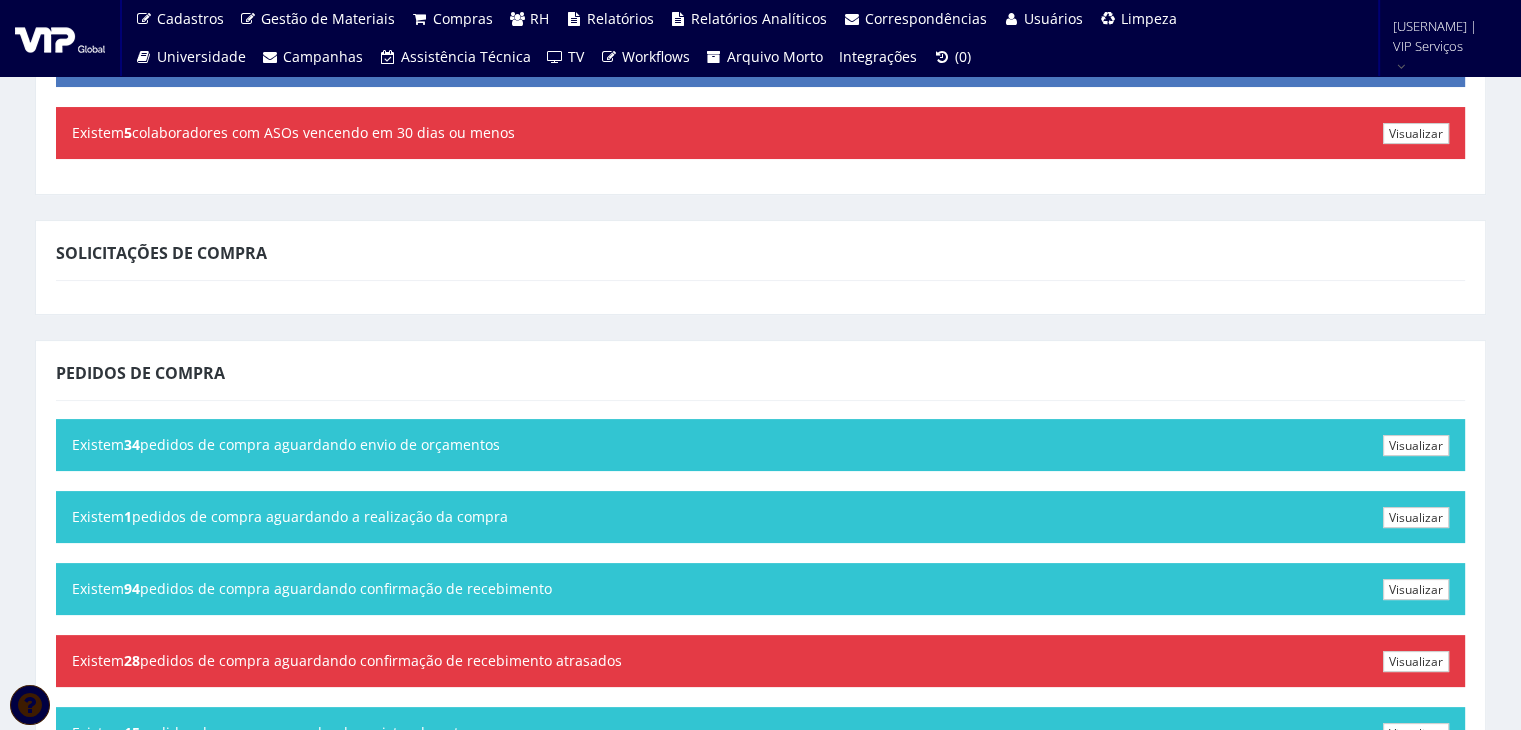 scroll, scrollTop: 66, scrollLeft: 0, axis: vertical 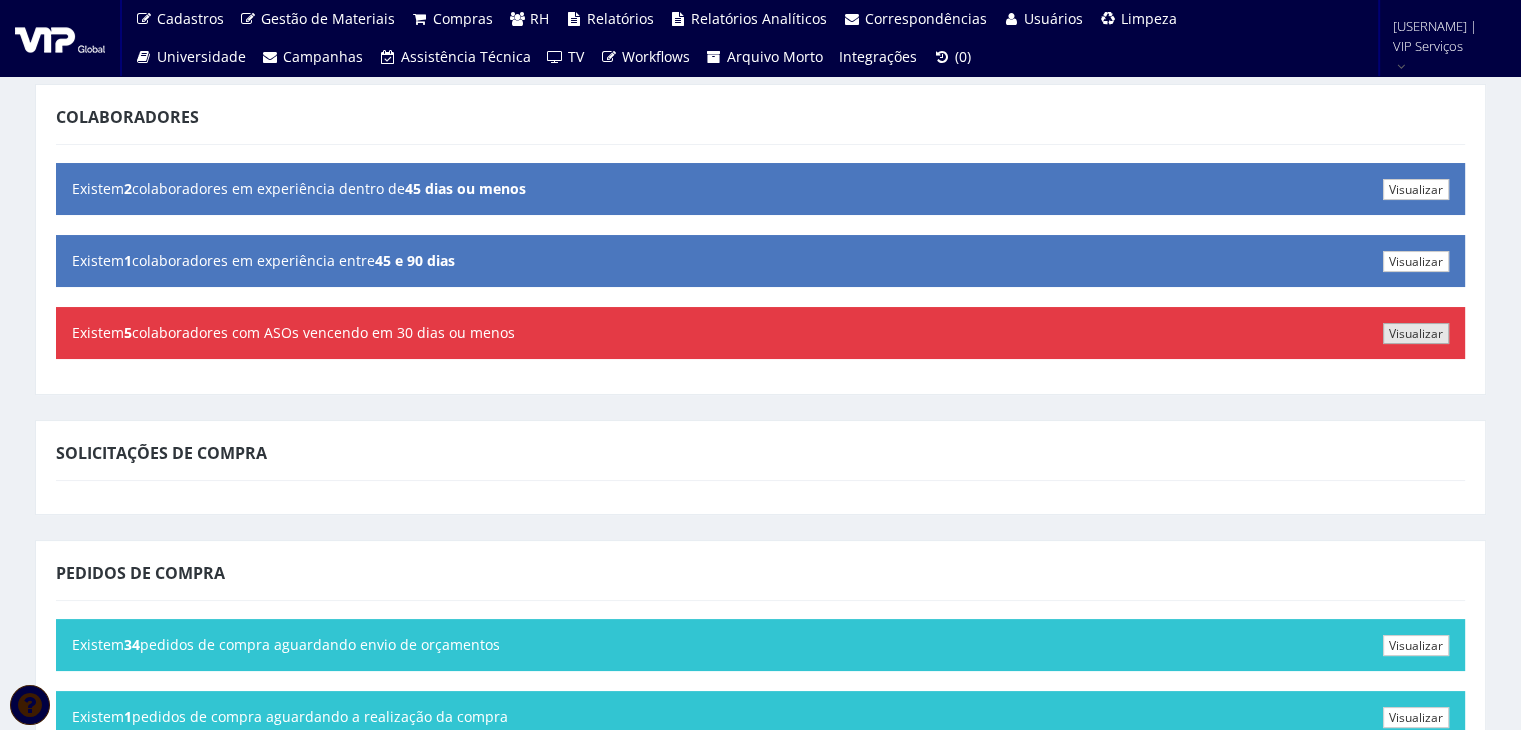 click on "Visualizar" at bounding box center [1416, 333] 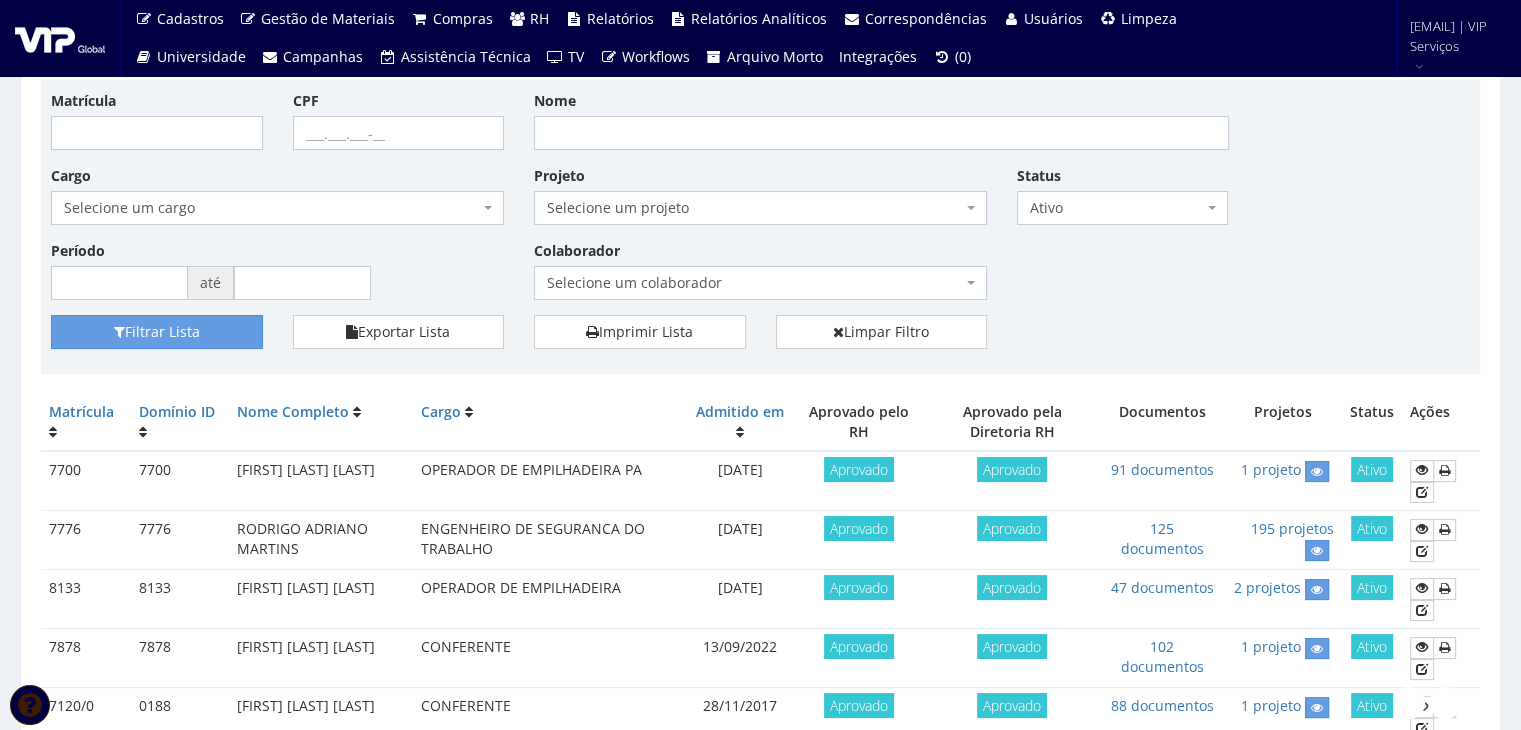 scroll, scrollTop: 71, scrollLeft: 0, axis: vertical 